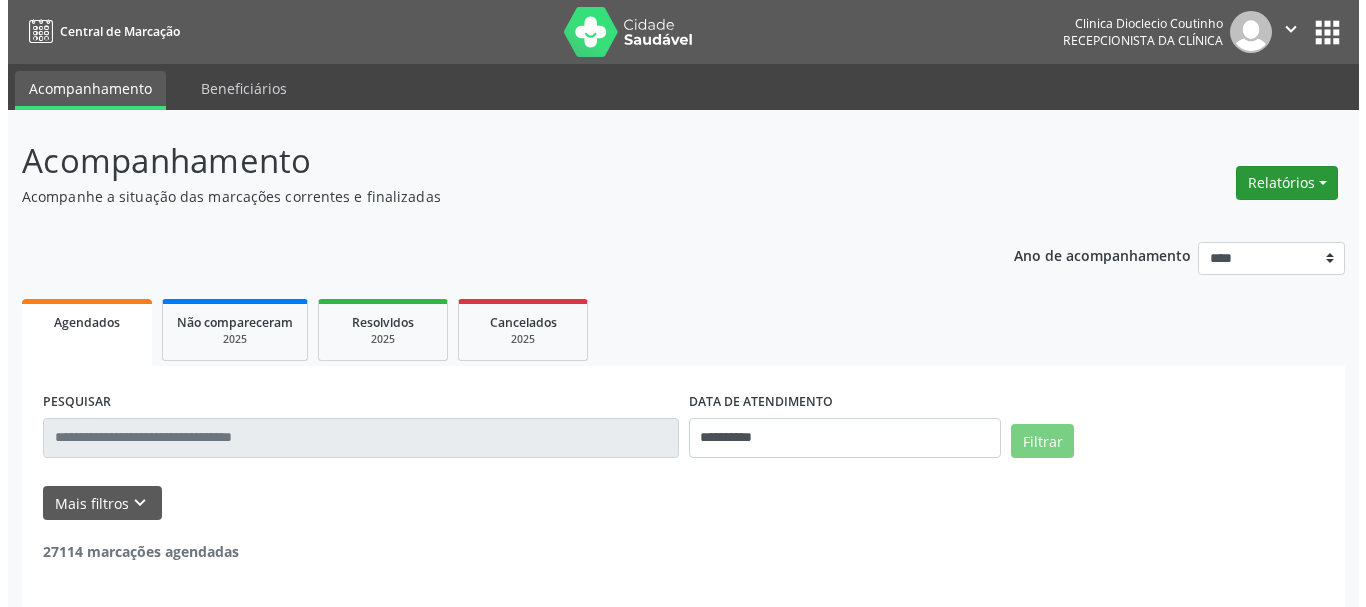 scroll, scrollTop: 0, scrollLeft: 0, axis: both 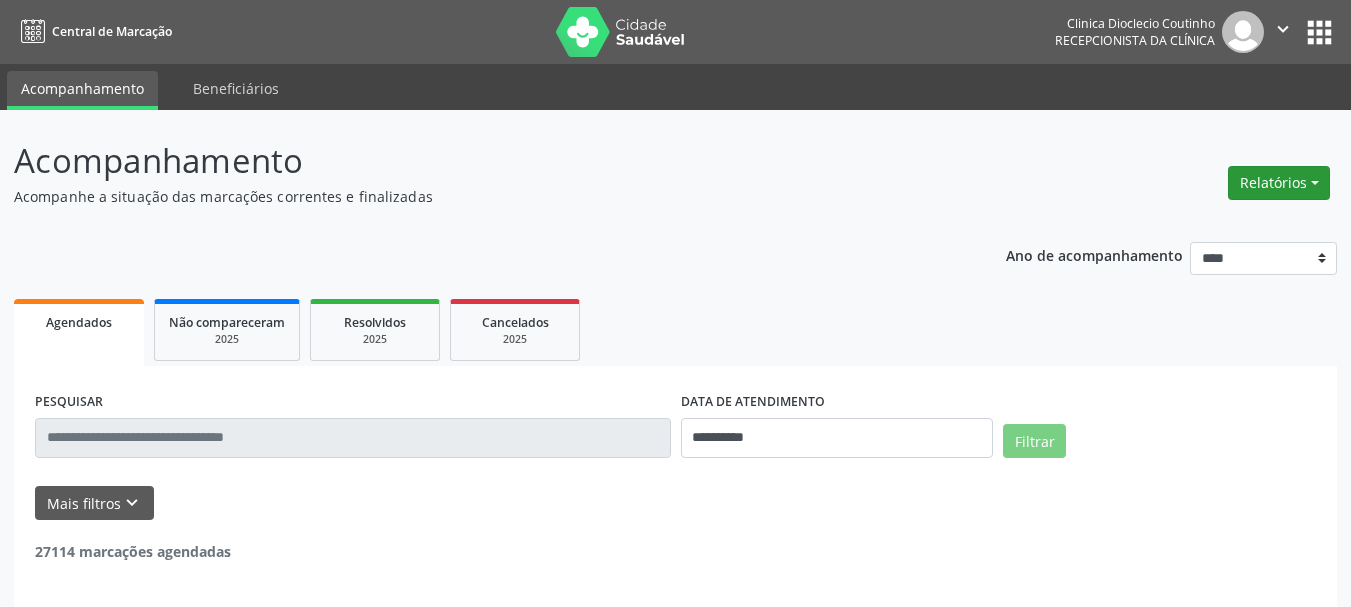 click on "Relatórios" at bounding box center (1279, 183) 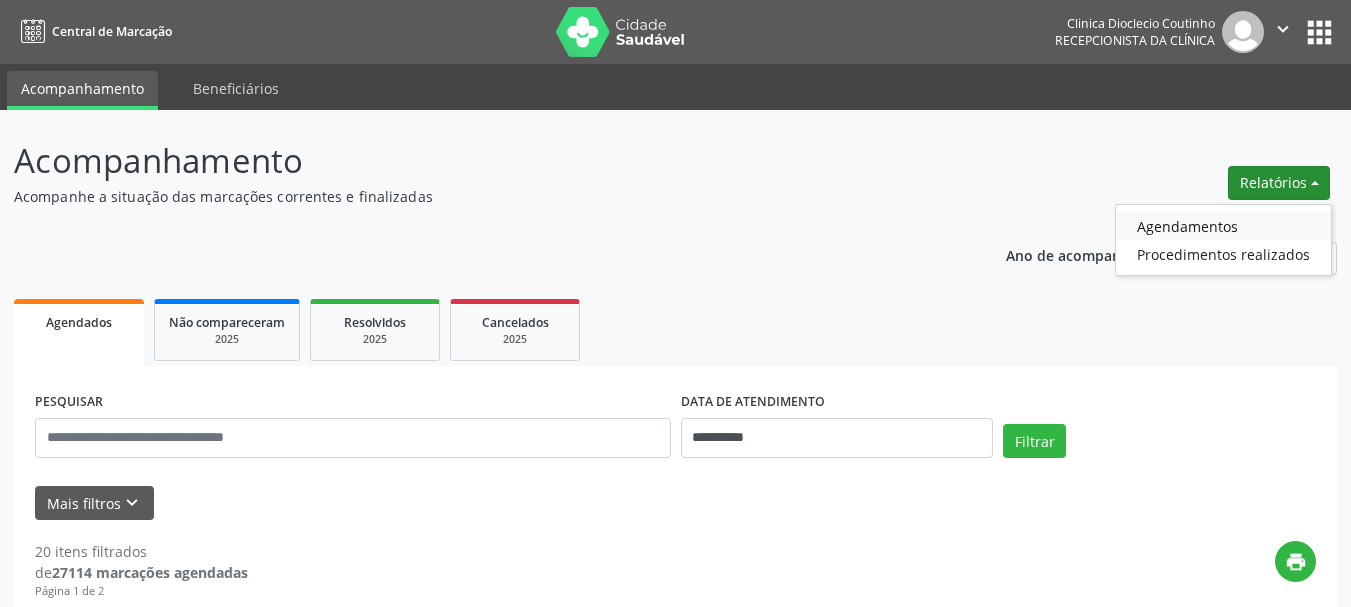 click on "Agendamentos" at bounding box center (1223, 226) 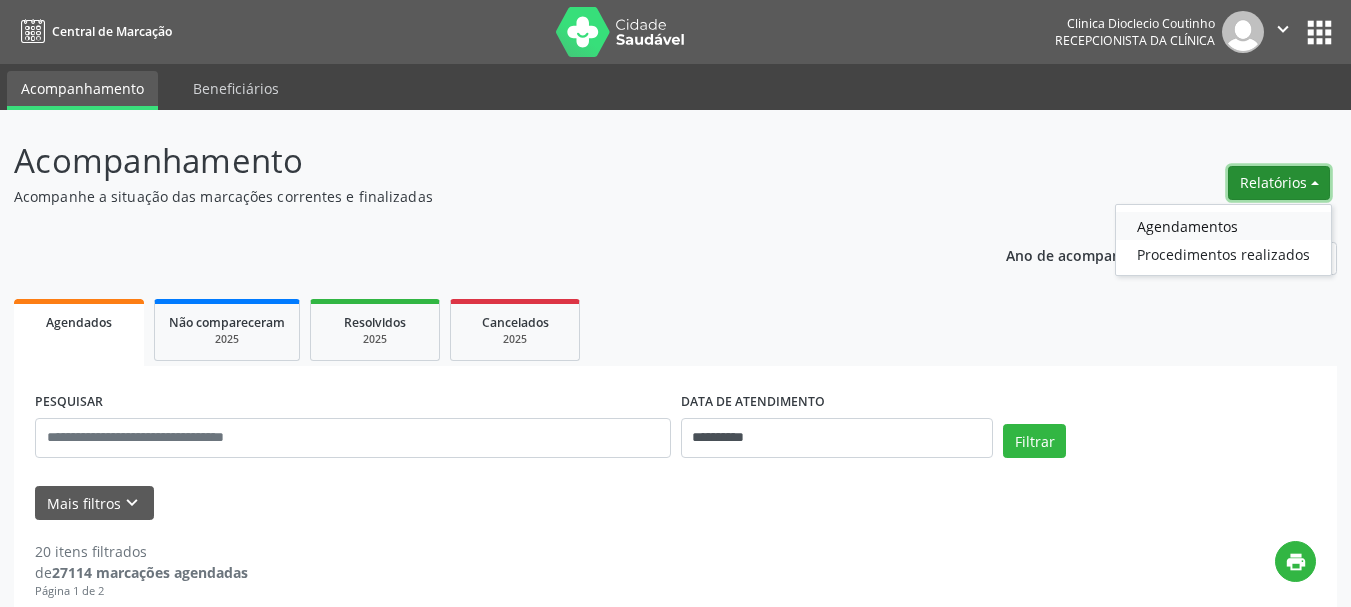 select on "*" 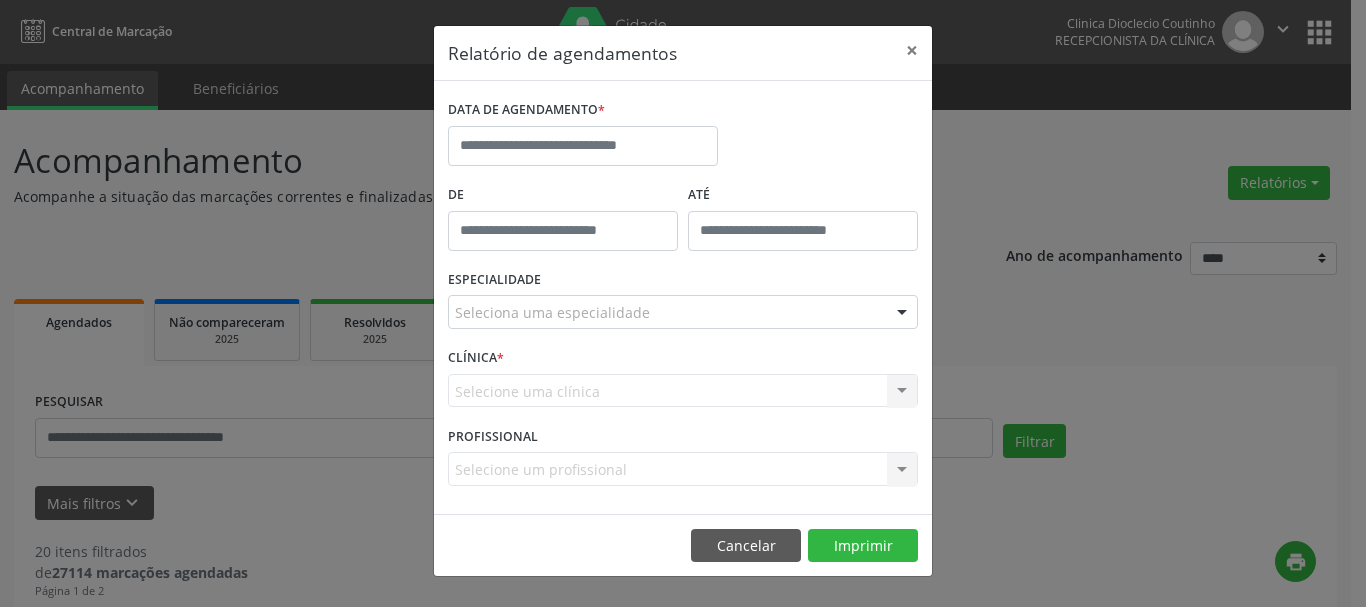 click on "DATA DE AGENDAMENTO
*" at bounding box center [583, 137] 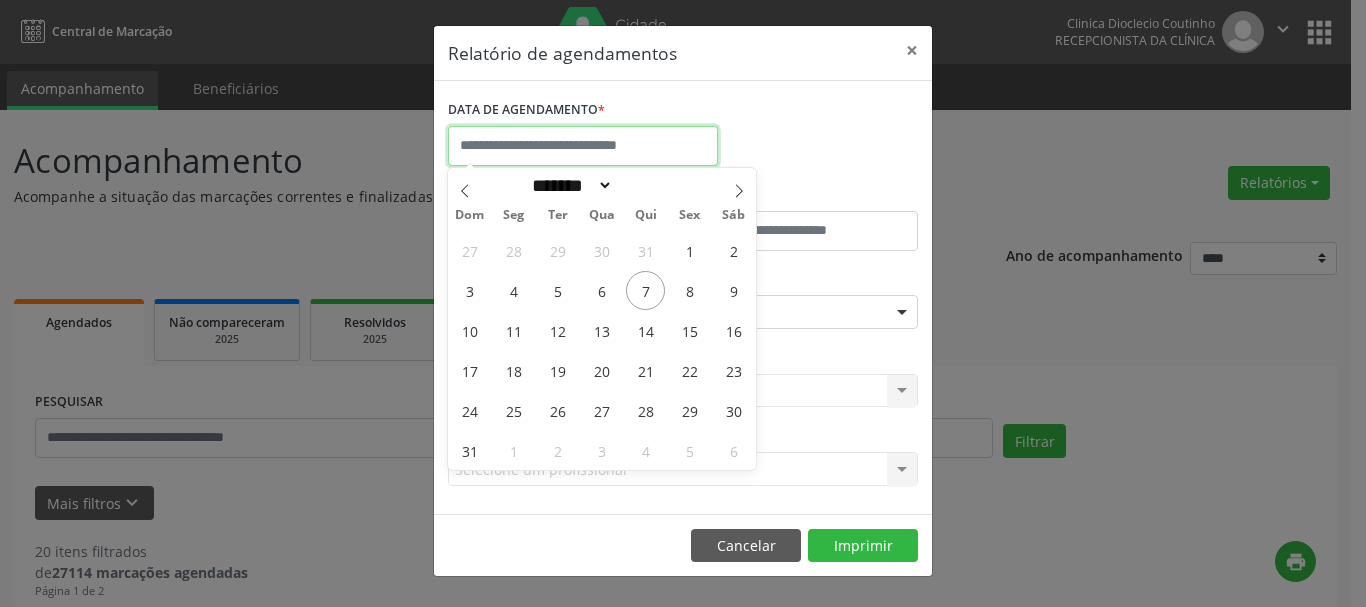 click at bounding box center [583, 146] 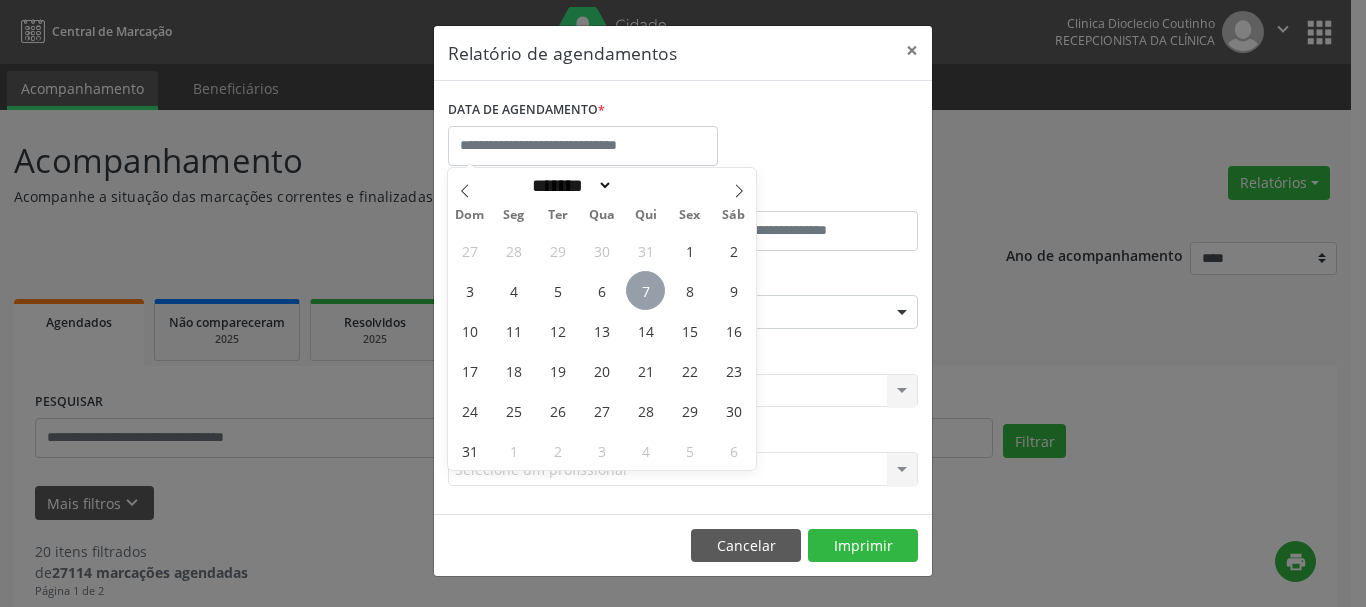 click on "7" at bounding box center [645, 290] 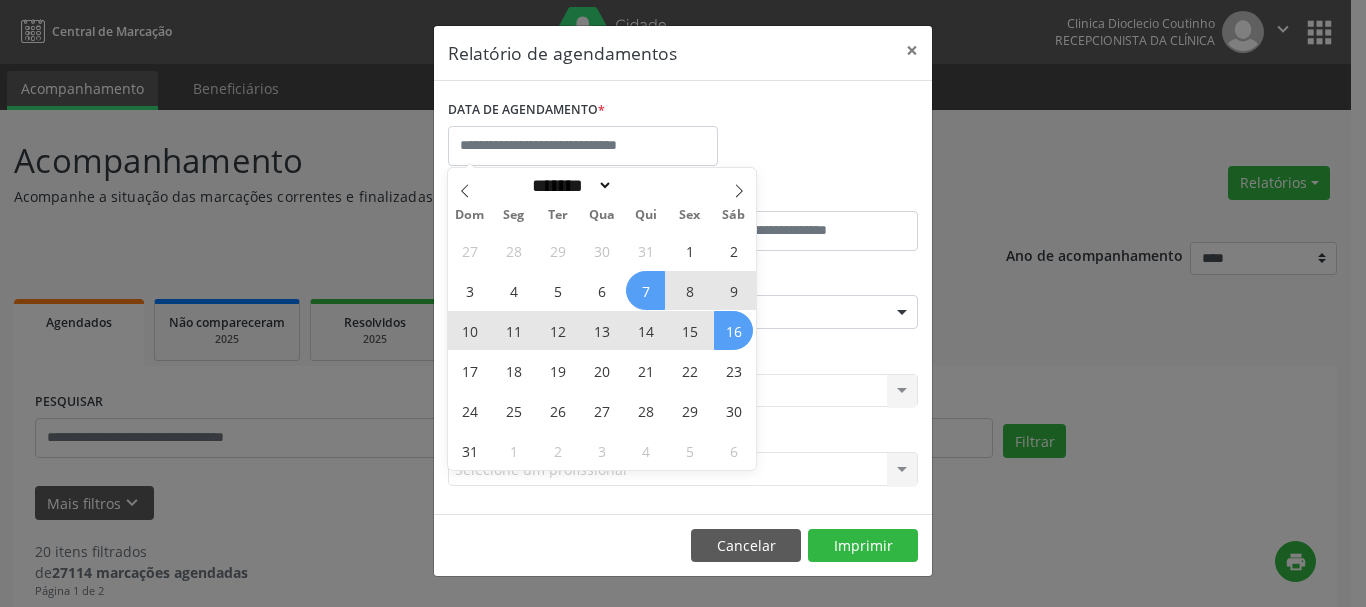 click on "Relatório de agendamentos ×
DATA DE AGENDAMENTO
*
De
ATÉ
ESPECIALIDADE
Seleciona uma especialidade
Todas as especialidades   Alergologia   Angiologia   Arritmologia   Cardiologia   Cirurgia Abdominal   Cirurgia Bariatrica   Cirurgia Cabeça e Pescoço   Cirurgia Cardiaca   Cirurgia Geral   Cirurgia Ginecologica   Cirurgia Mastologia Oncologica   Cirurgia Pediatrica   Cirurgia Plastica   Cirurgia Toracica   Cirurgia geral oncológica   Cirurgia geral oncológica   Cirurgião Dermatológico   Clinica Geral   Clinica Medica   Consulta de Enfermagem - Hiperdia   Consulta de Enfermagem - Preventivo   Consulta de Enfermagem - Pré-Natal   Consulta de Enfermagem - Puericultura   Dermatologia   Endocinologia   Endocrino Diabetes   Endocrinologia   Fisioterapia   Fisioterapia Cirurgica   Fonoaudiologia   Gastro/Hepato   Gastroenterologia   Gastropediatria   Geriatria   Ginecologia   Gnecologia" at bounding box center (683, 303) 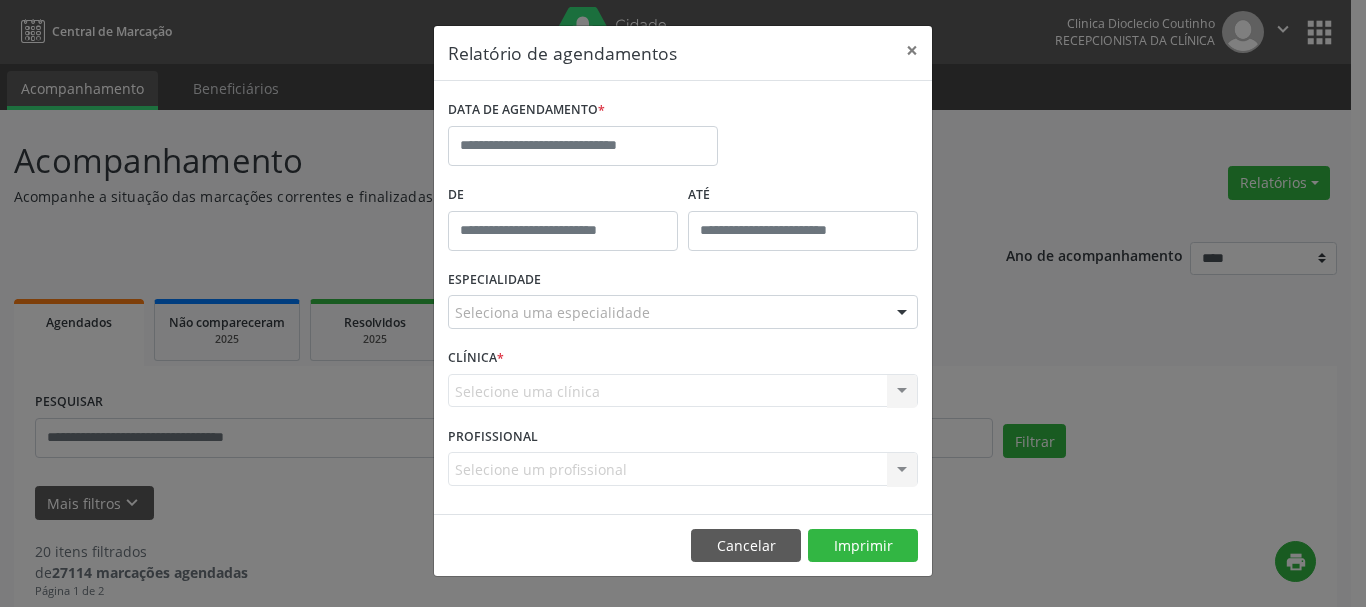 type on "*****" 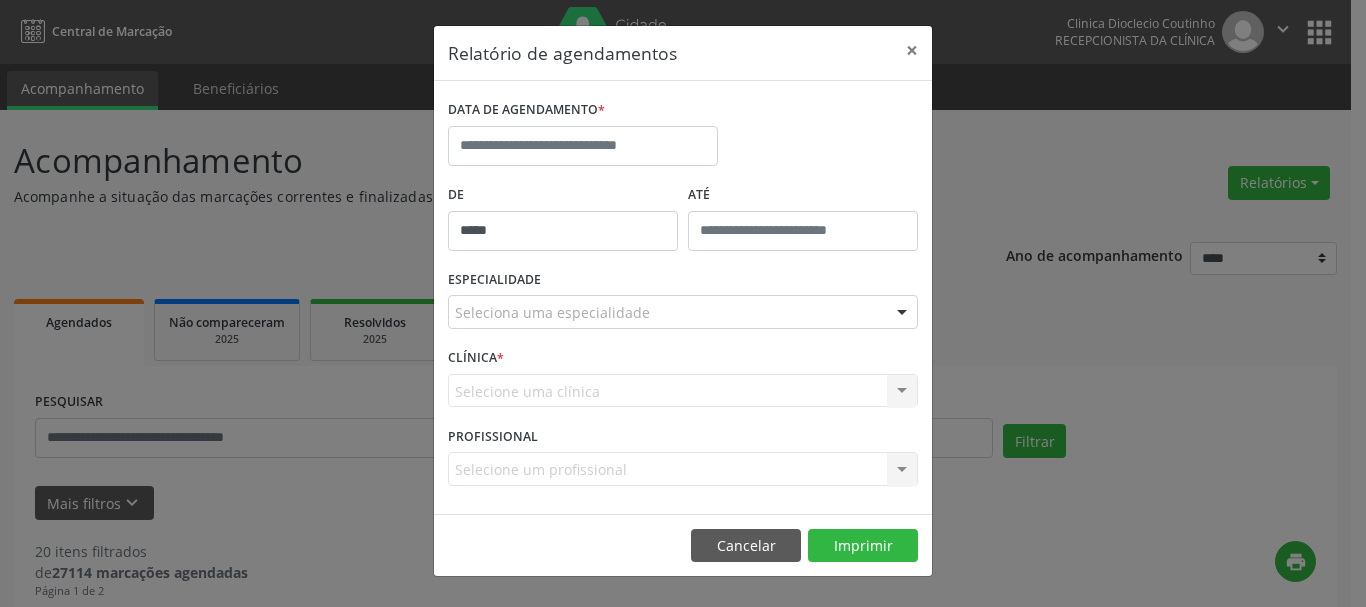 click on "*****" at bounding box center [563, 231] 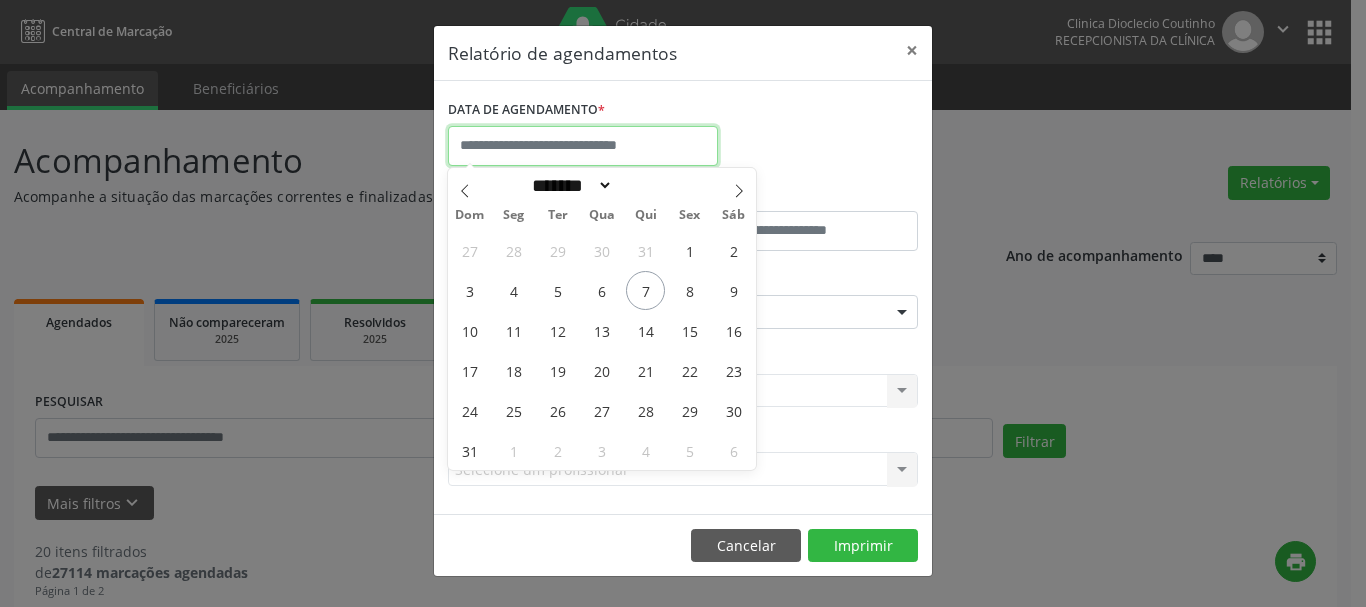 click at bounding box center [583, 146] 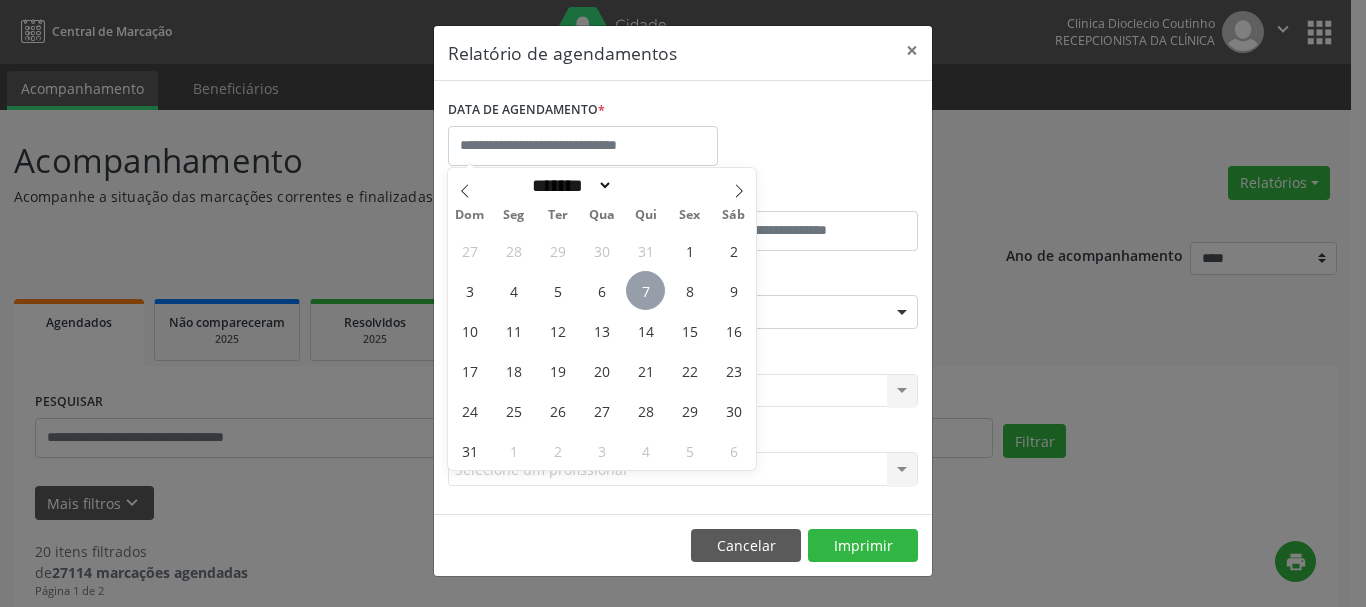 click on "7" at bounding box center (645, 290) 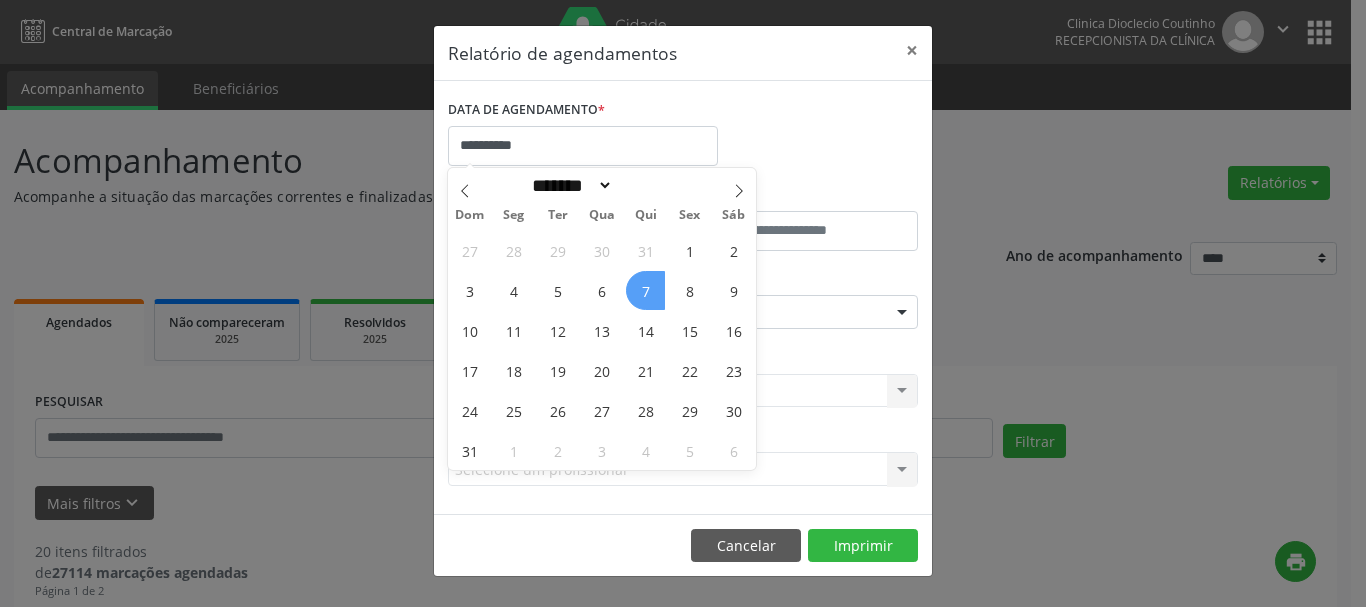 click on "7" at bounding box center (645, 290) 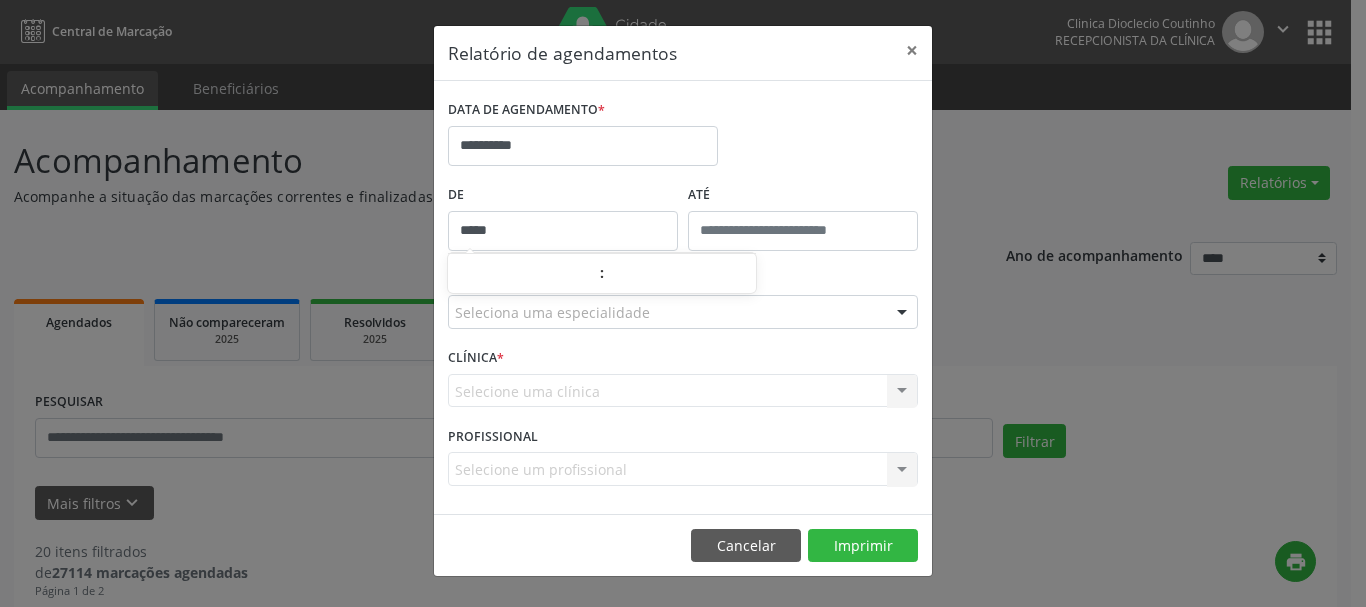 click on "*****" at bounding box center (563, 231) 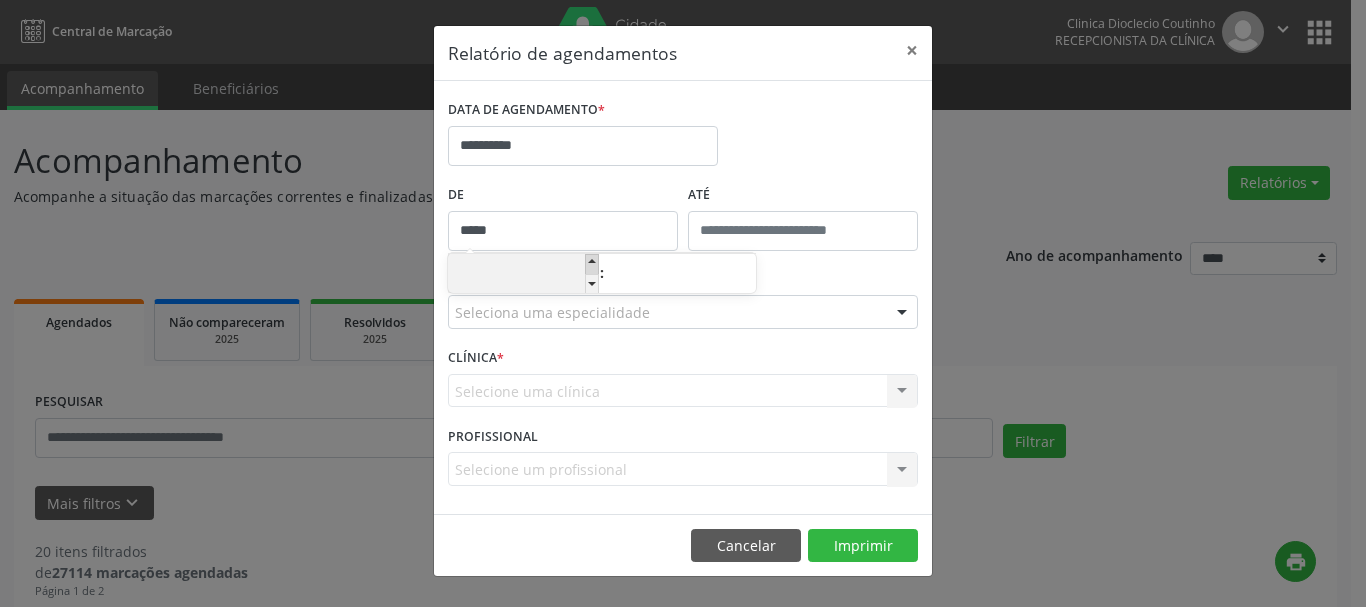 click at bounding box center [592, 264] 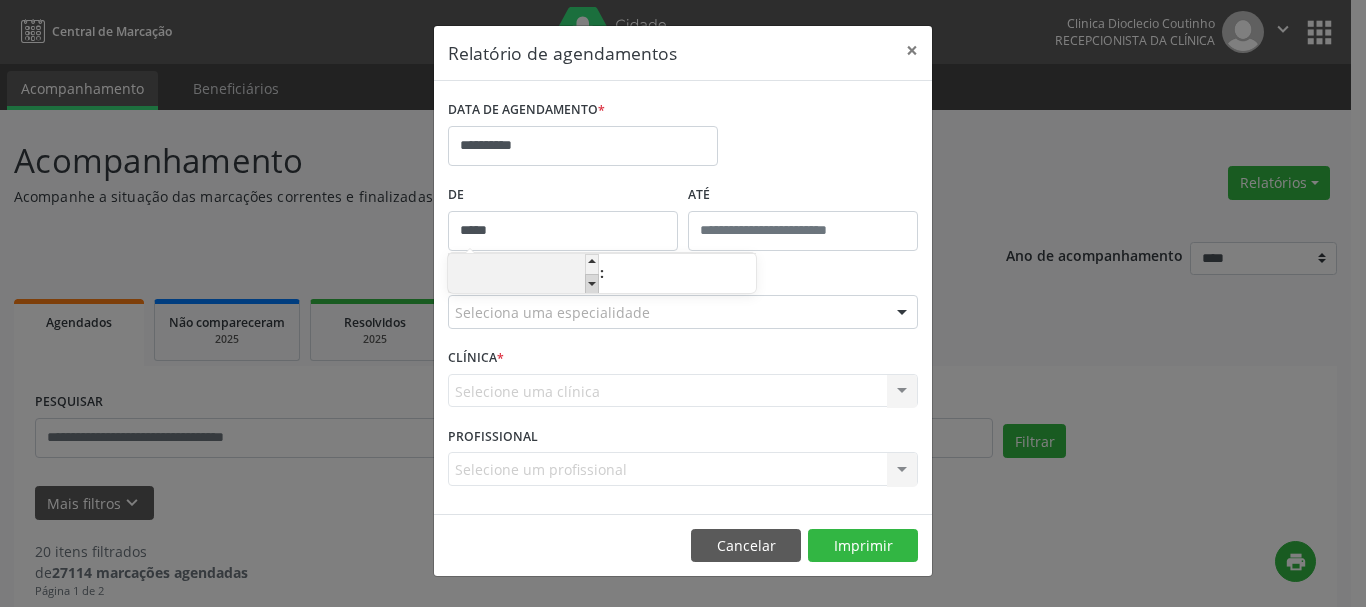 click at bounding box center [592, 284] 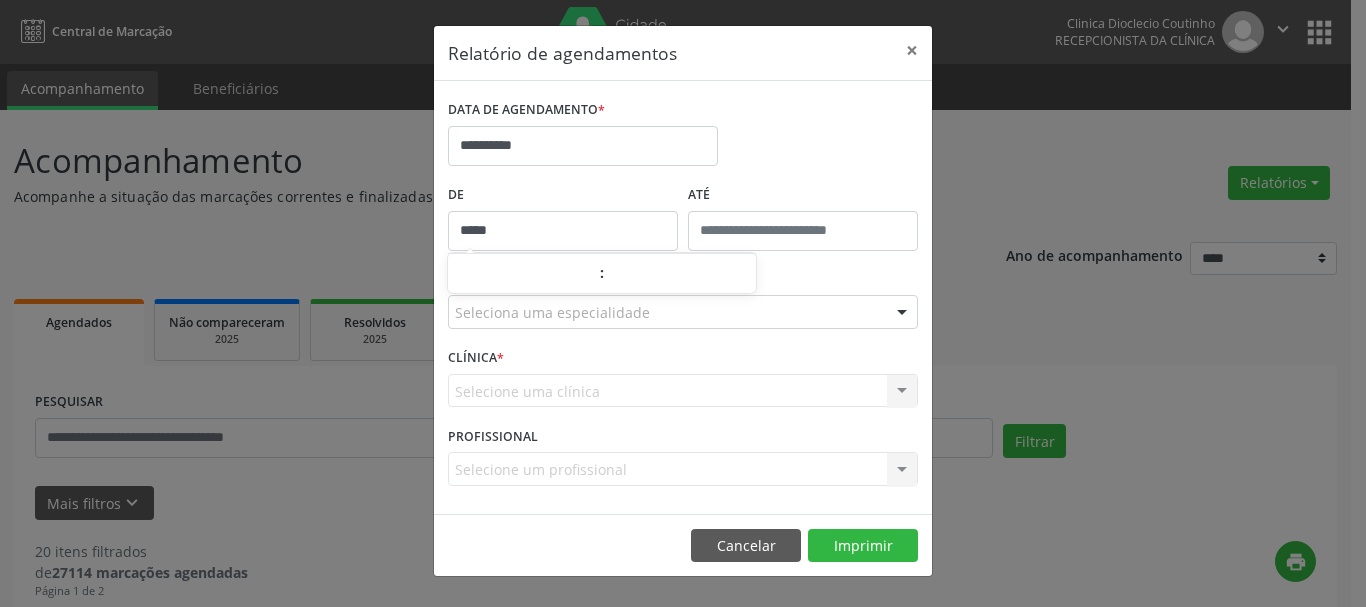 type on "*****" 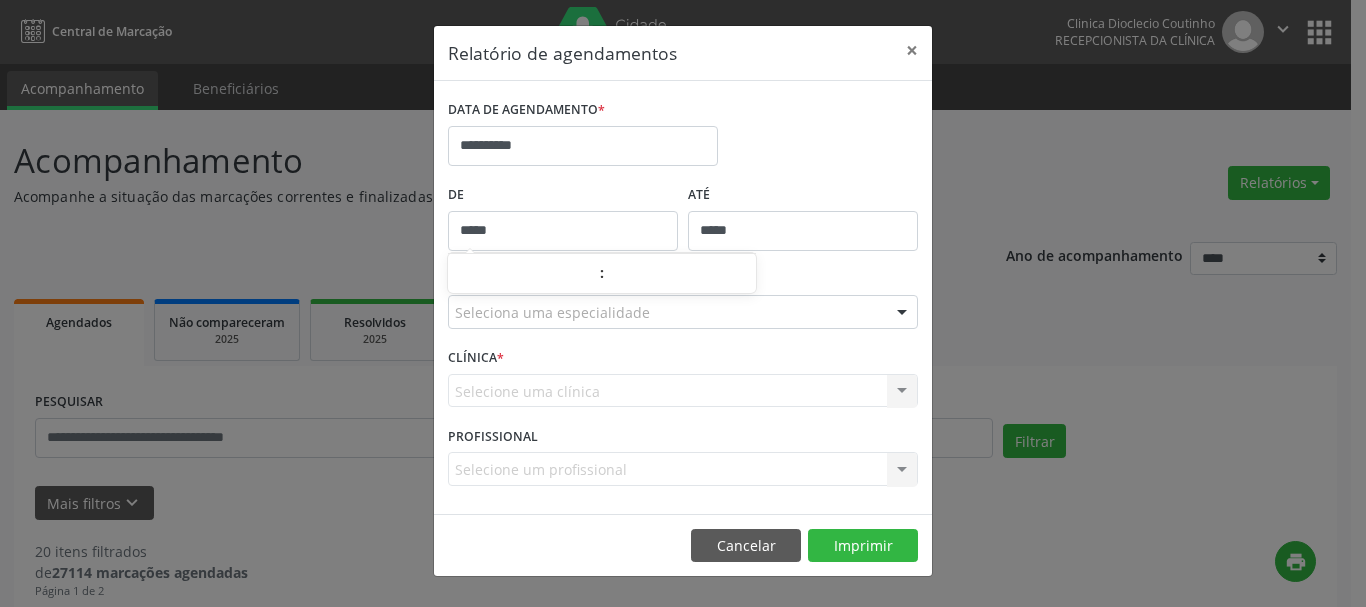click on "*****" at bounding box center (803, 231) 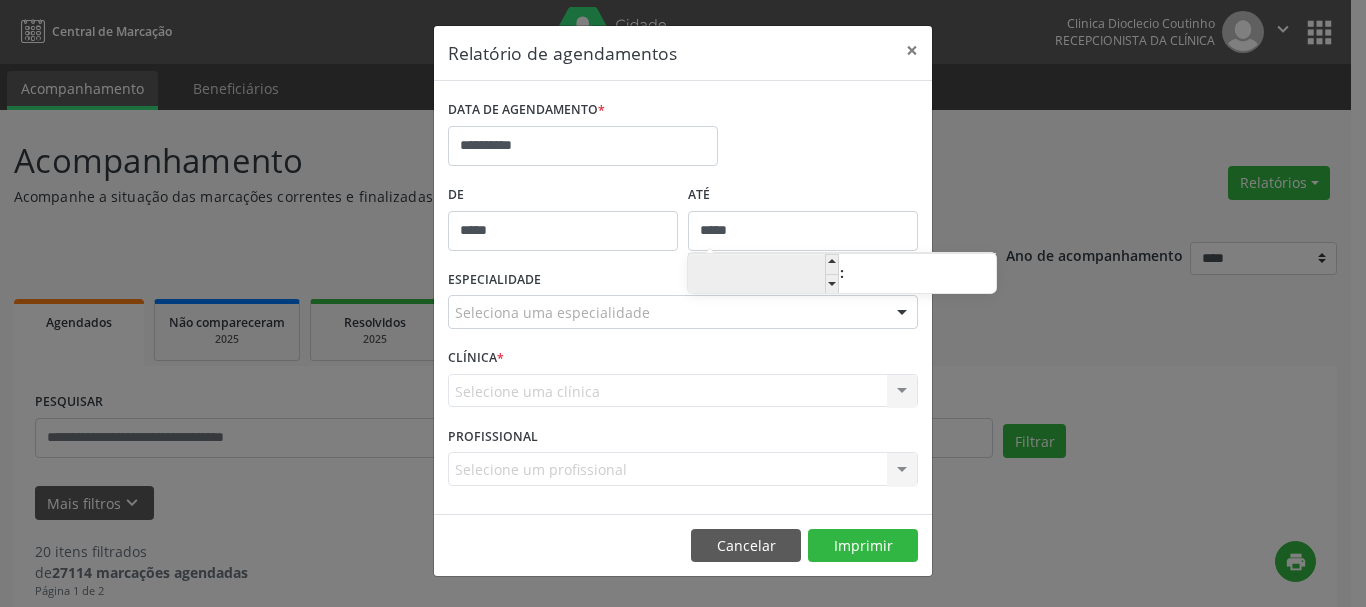 click on "**" at bounding box center [763, 275] 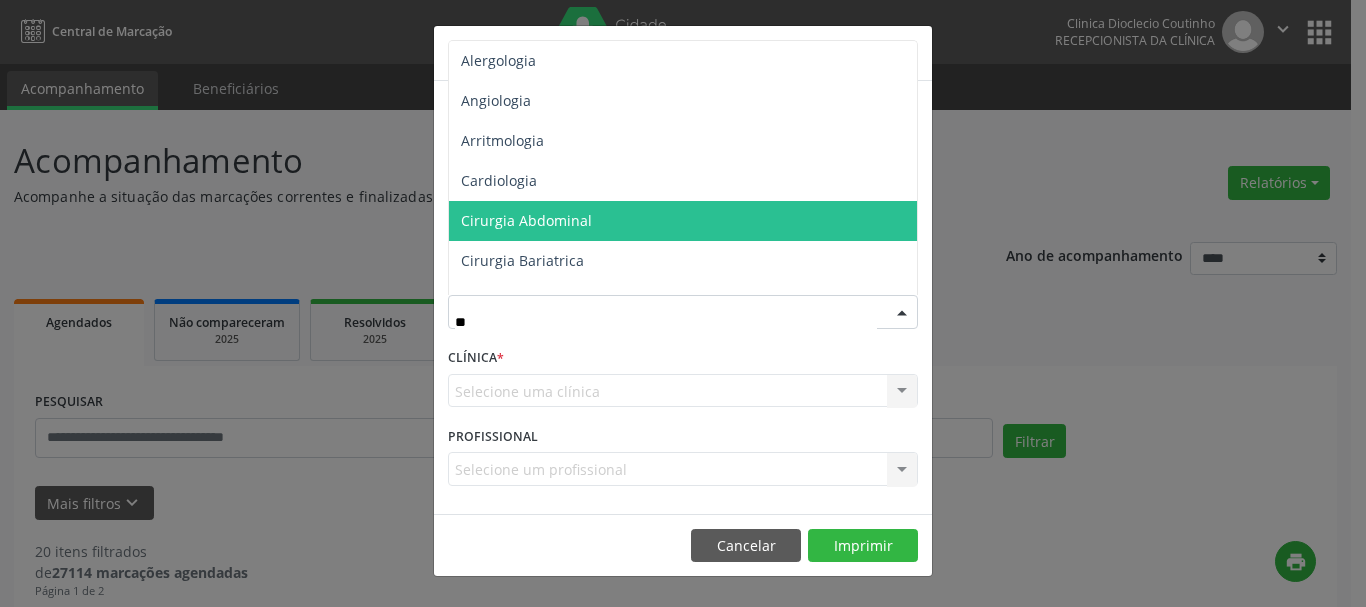 type on "***" 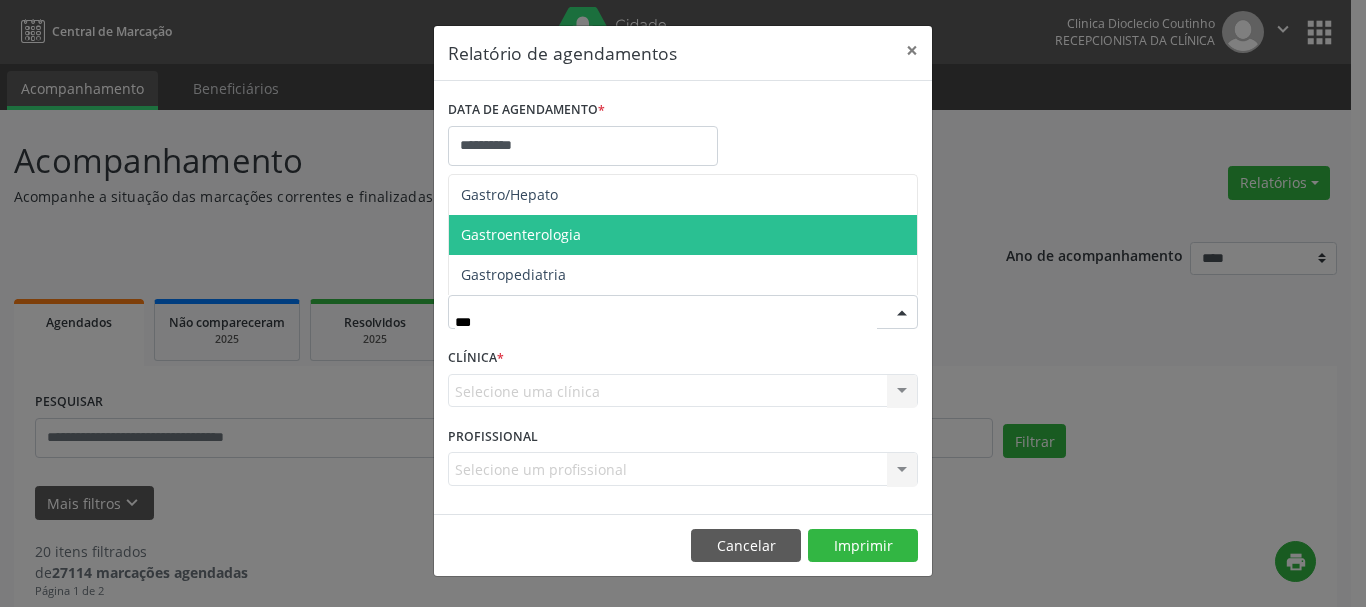 click on "Gastroenterologia" at bounding box center [683, 235] 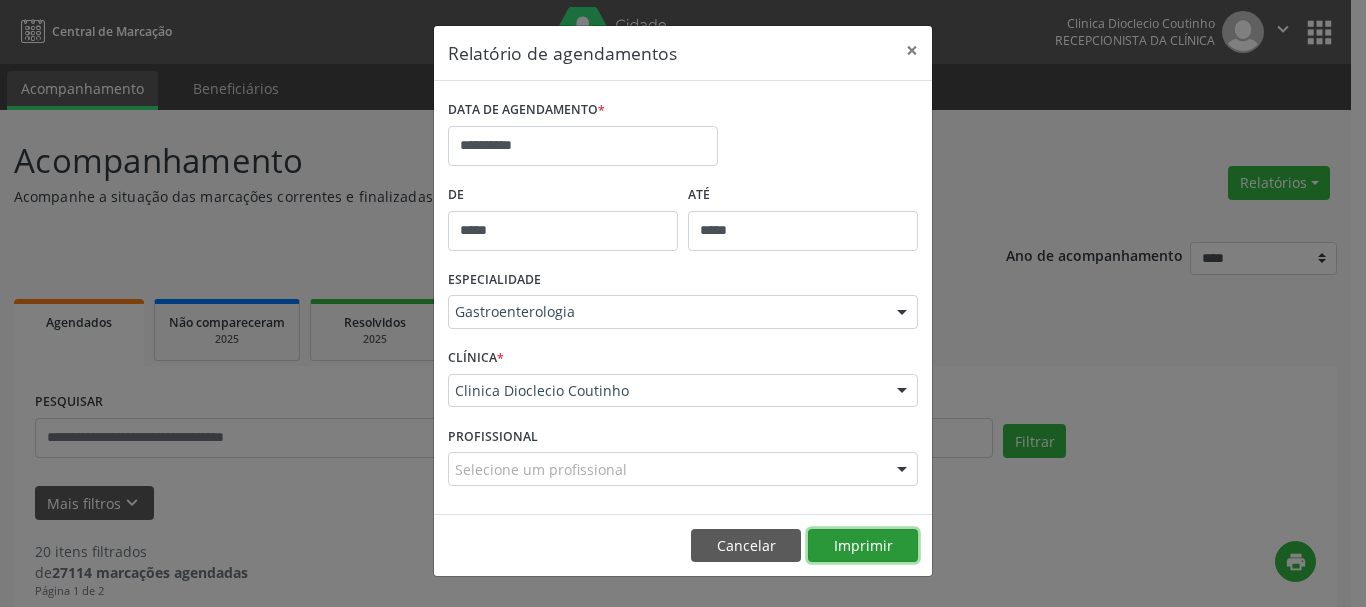 click on "Imprimir" at bounding box center (863, 546) 